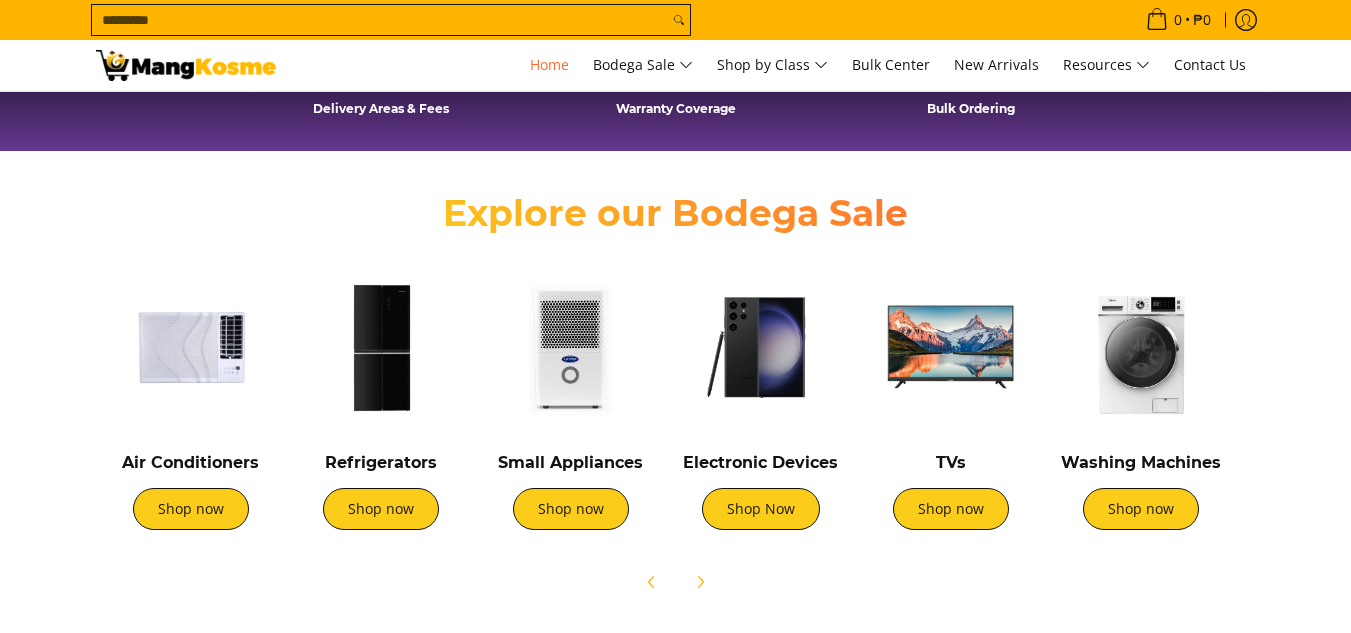 scroll, scrollTop: 600, scrollLeft: 0, axis: vertical 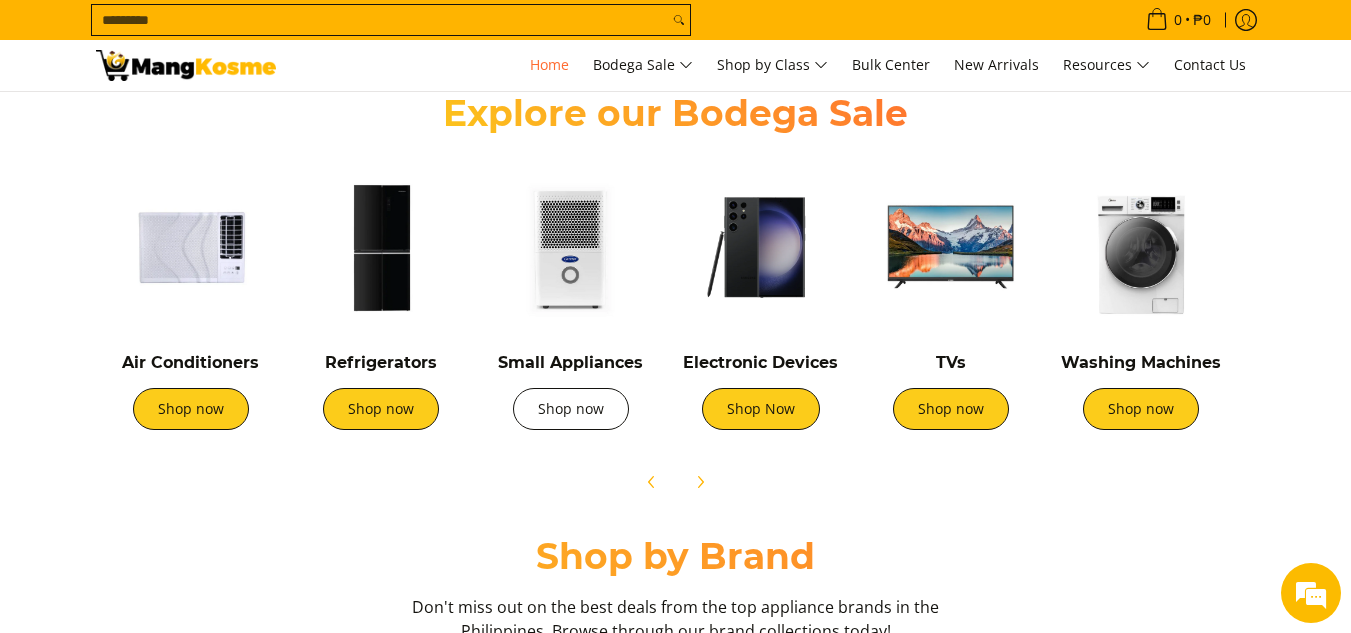 click on "Shop now" at bounding box center [571, 409] 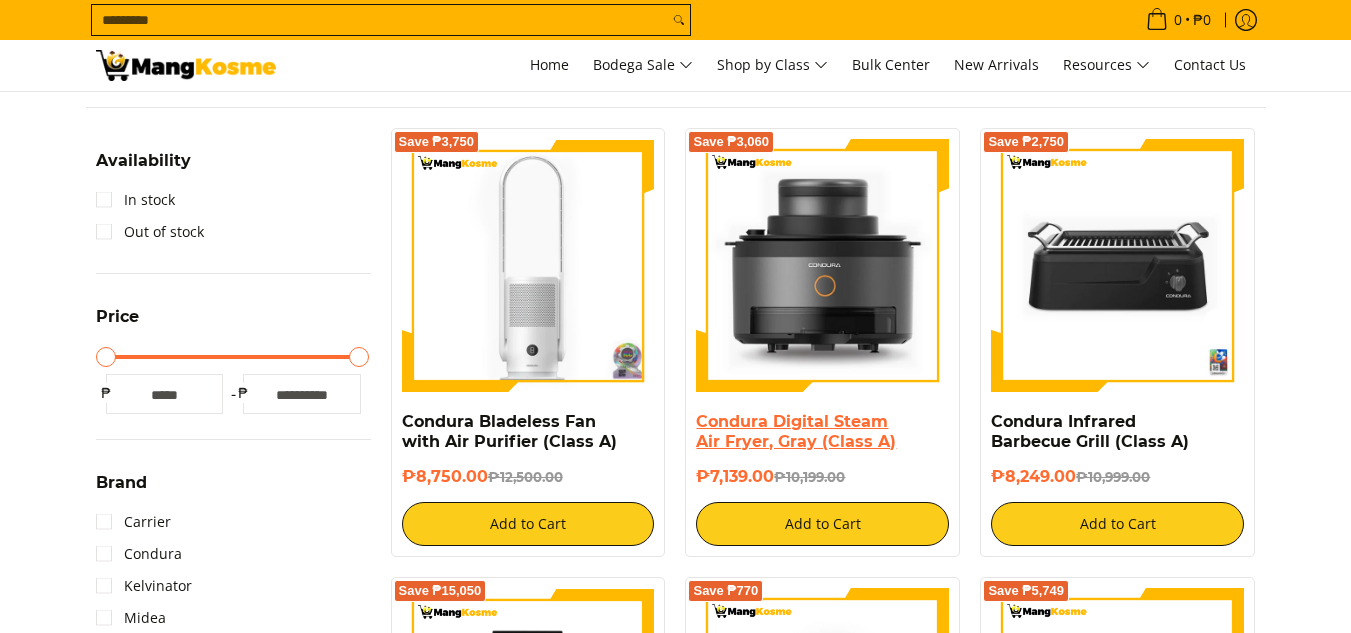 scroll, scrollTop: 300, scrollLeft: 0, axis: vertical 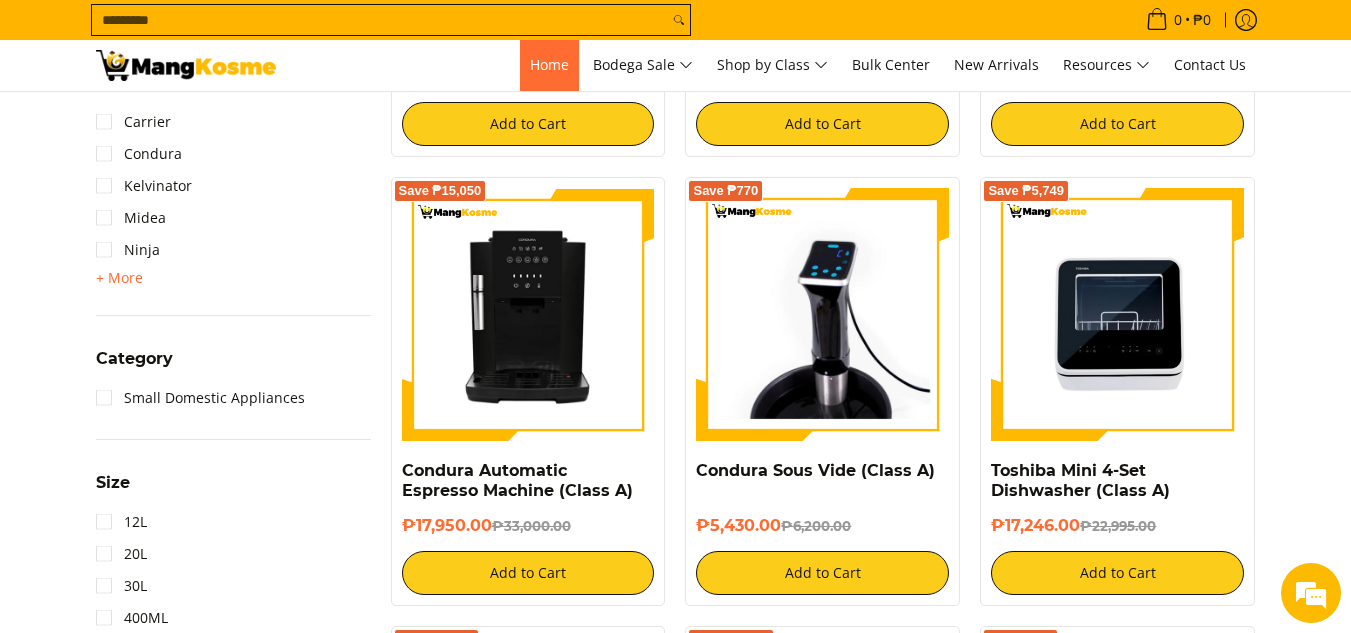 click on "Home" at bounding box center (549, 64) 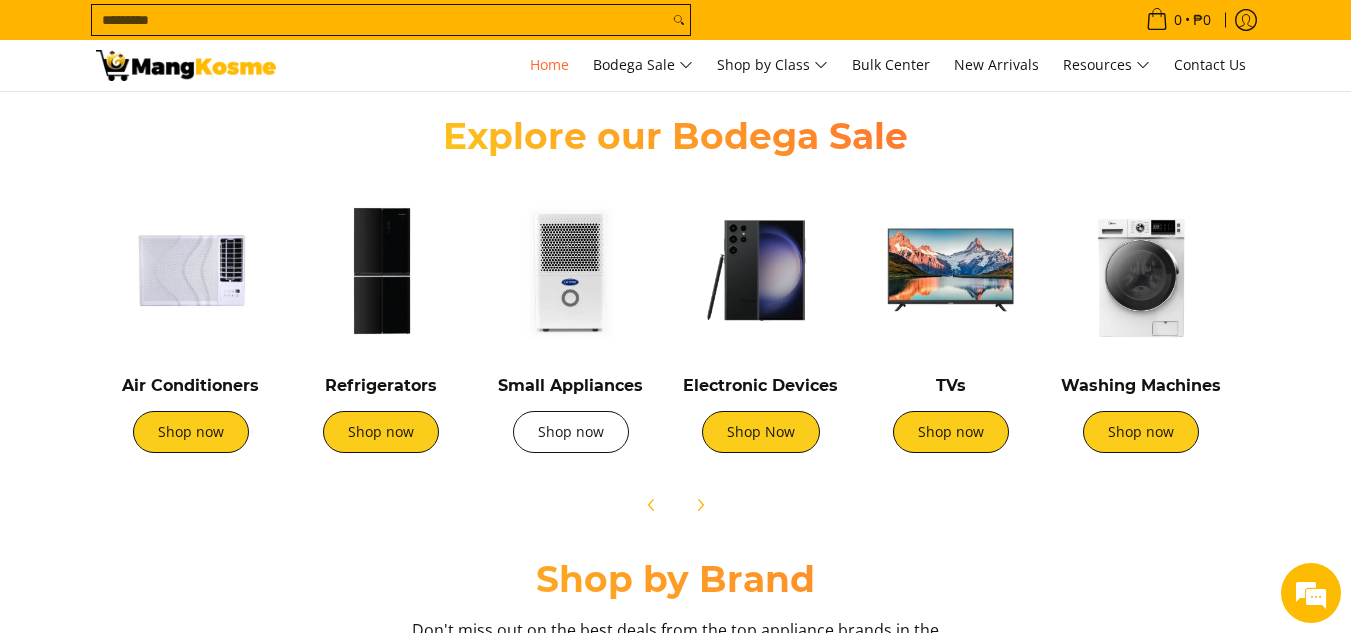 scroll, scrollTop: 502, scrollLeft: 0, axis: vertical 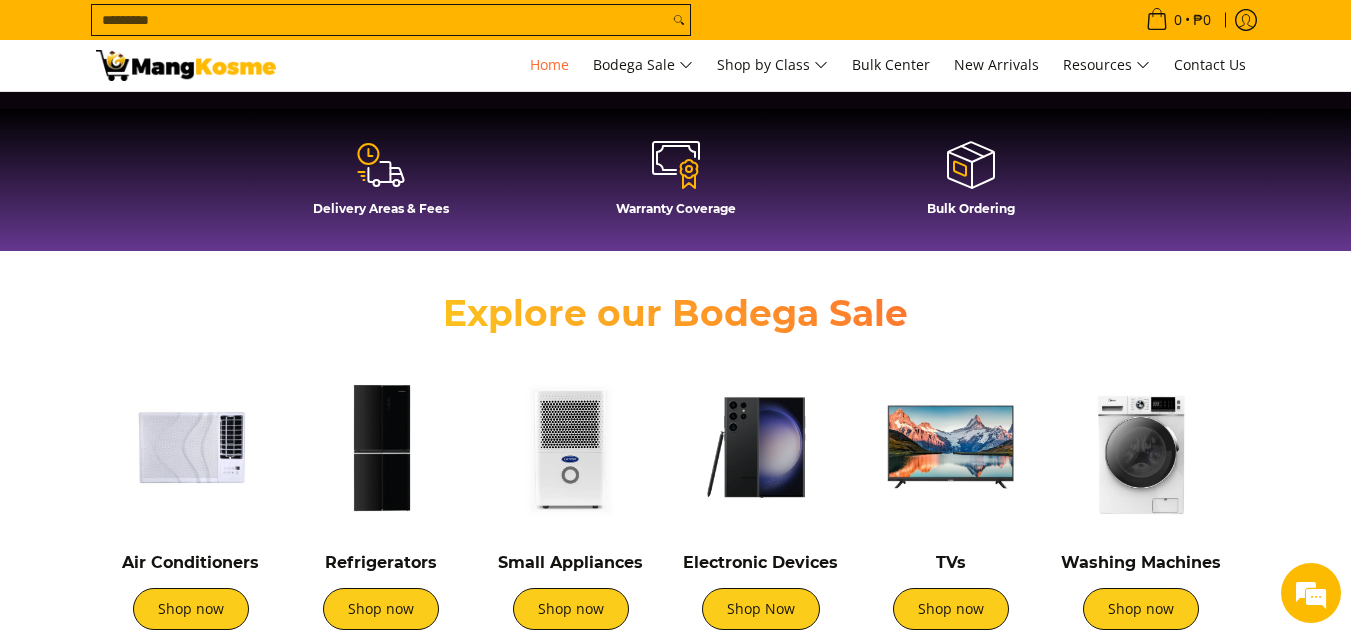 click at bounding box center [191, 447] 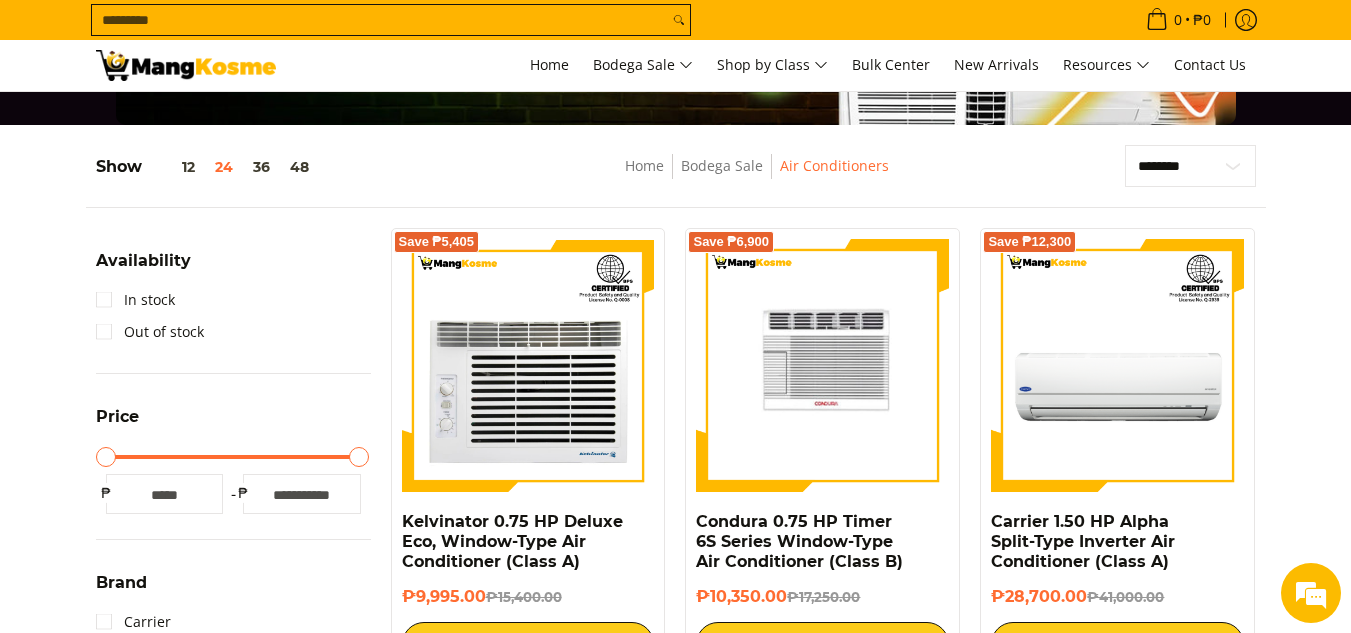 scroll, scrollTop: 200, scrollLeft: 0, axis: vertical 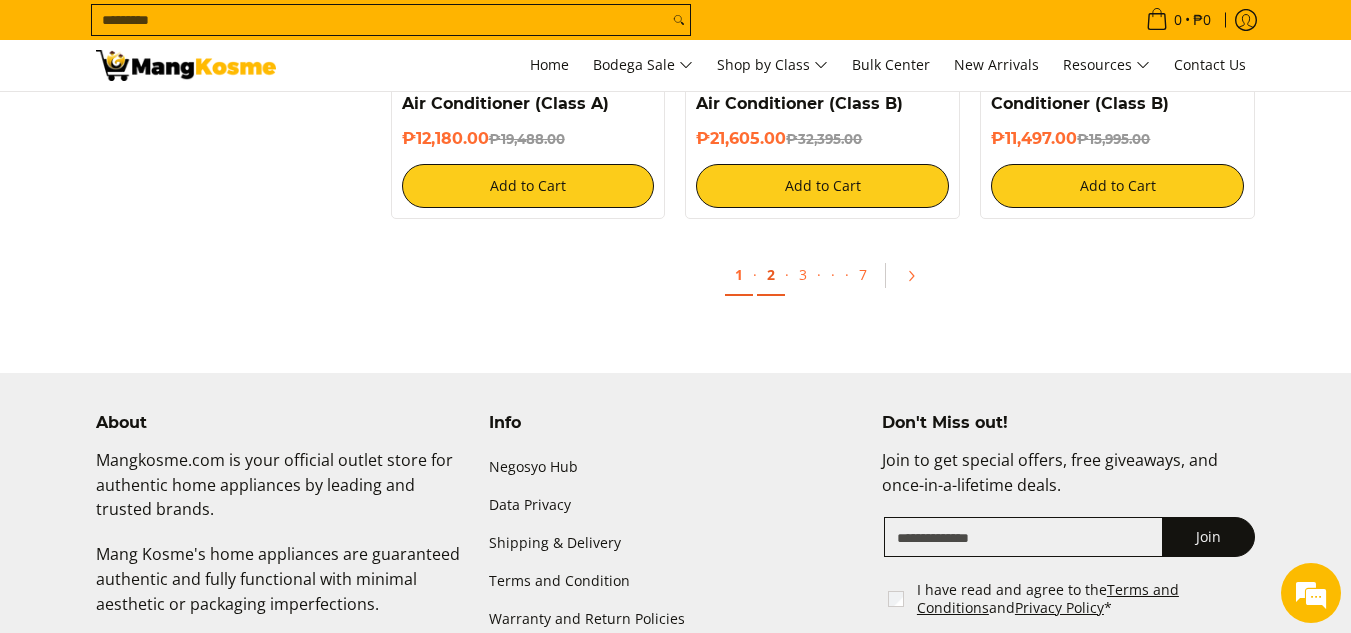 click on "2" at bounding box center (771, 275) 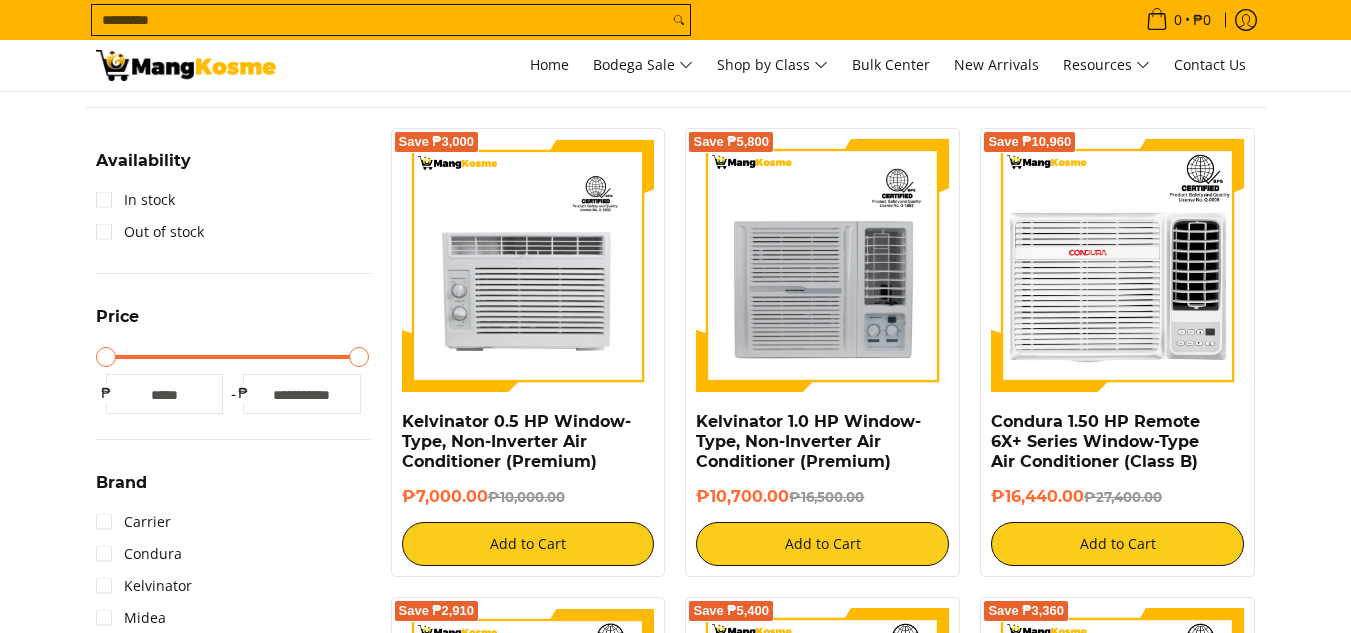 scroll, scrollTop: 300, scrollLeft: 0, axis: vertical 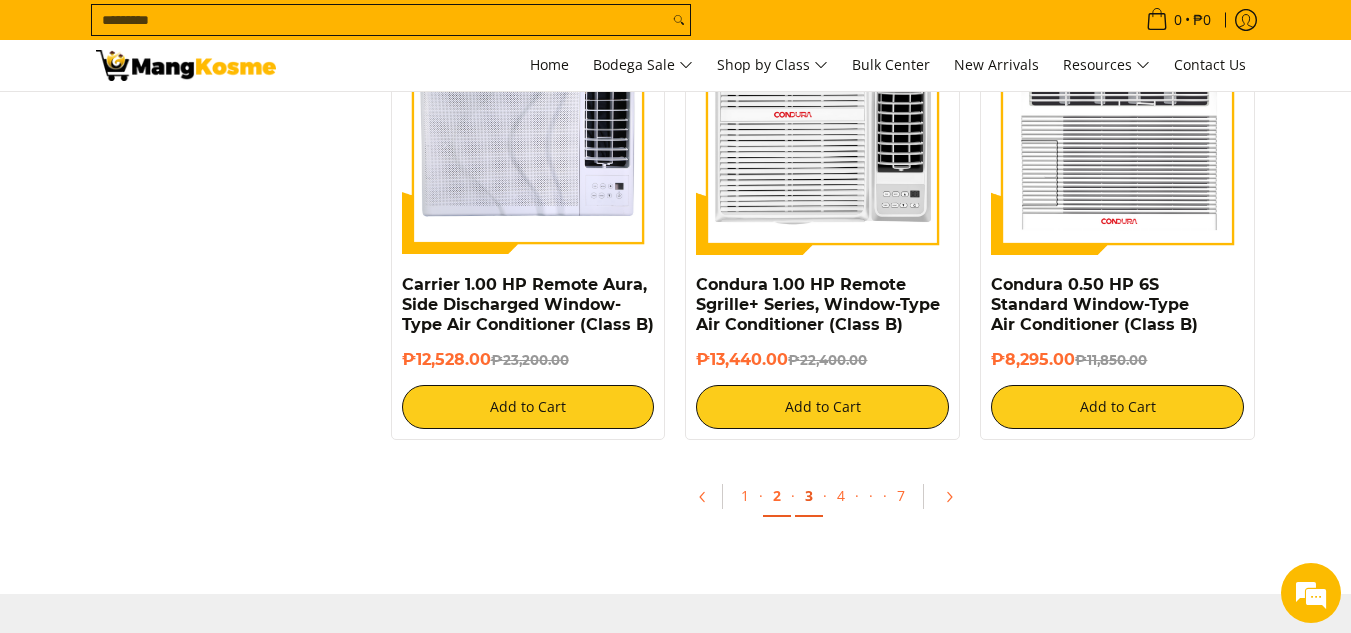 click on "3" at bounding box center [809, 496] 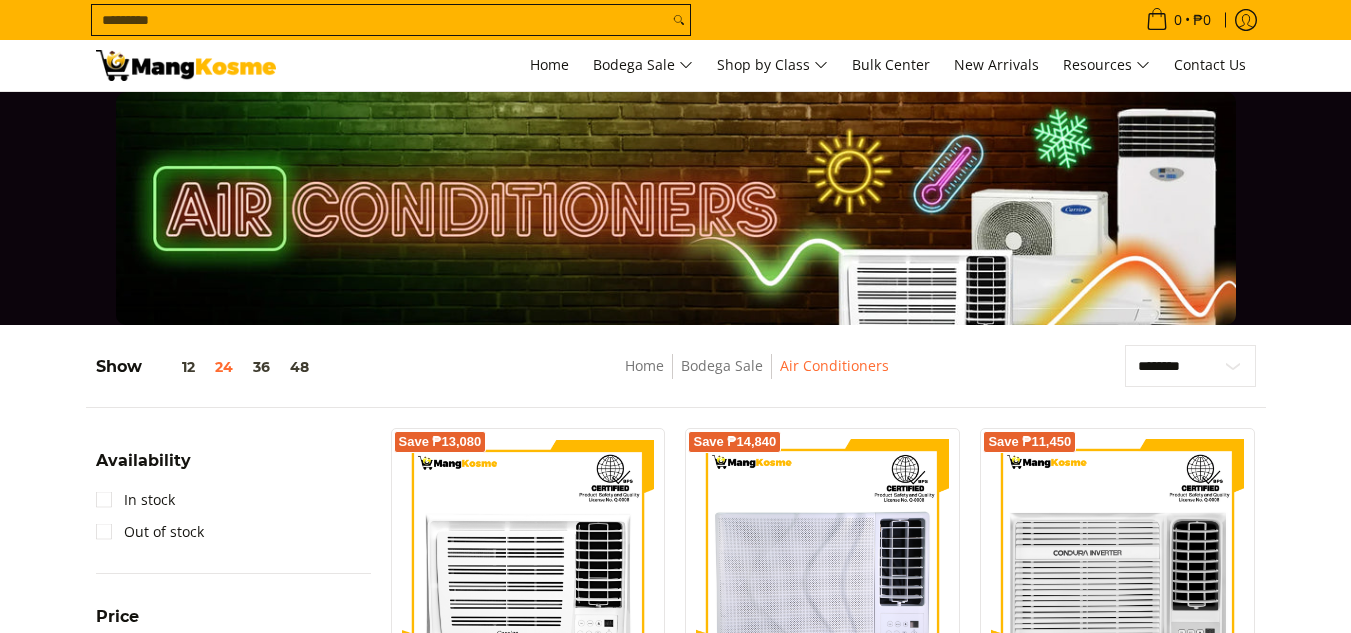 scroll, scrollTop: 0, scrollLeft: 0, axis: both 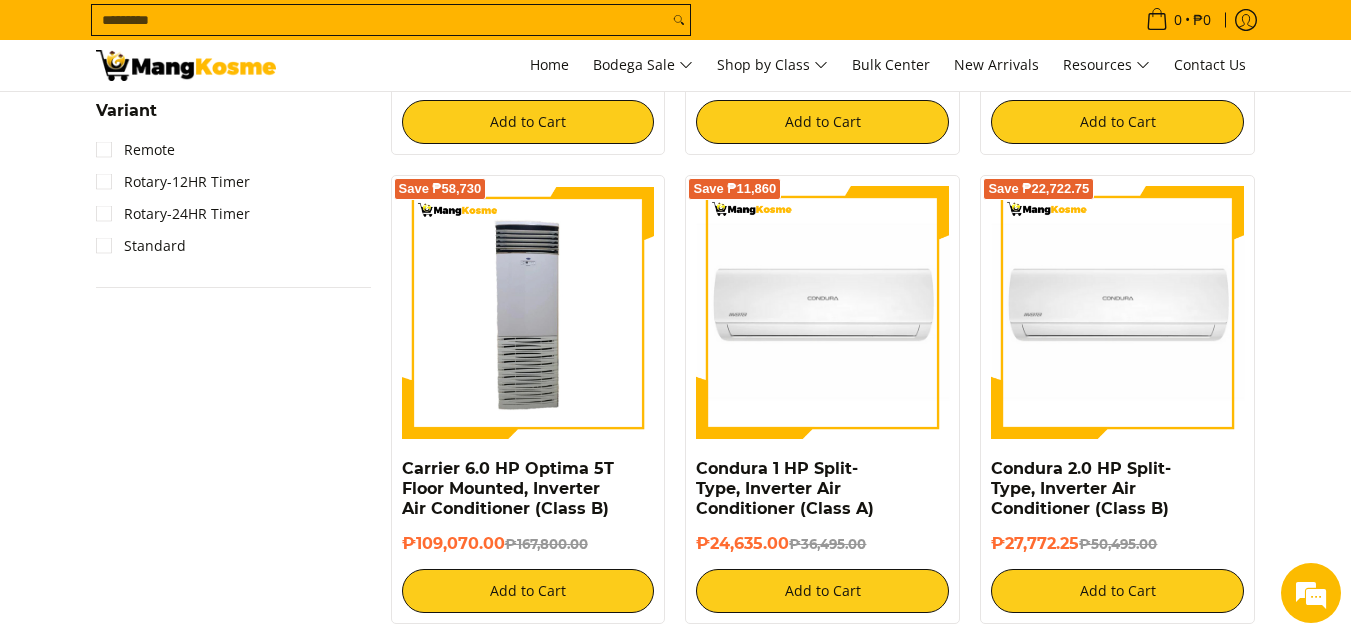drag, startPoint x: 1298, startPoint y: 193, endPoint x: 1055, endPoint y: 3, distance: 308.4623 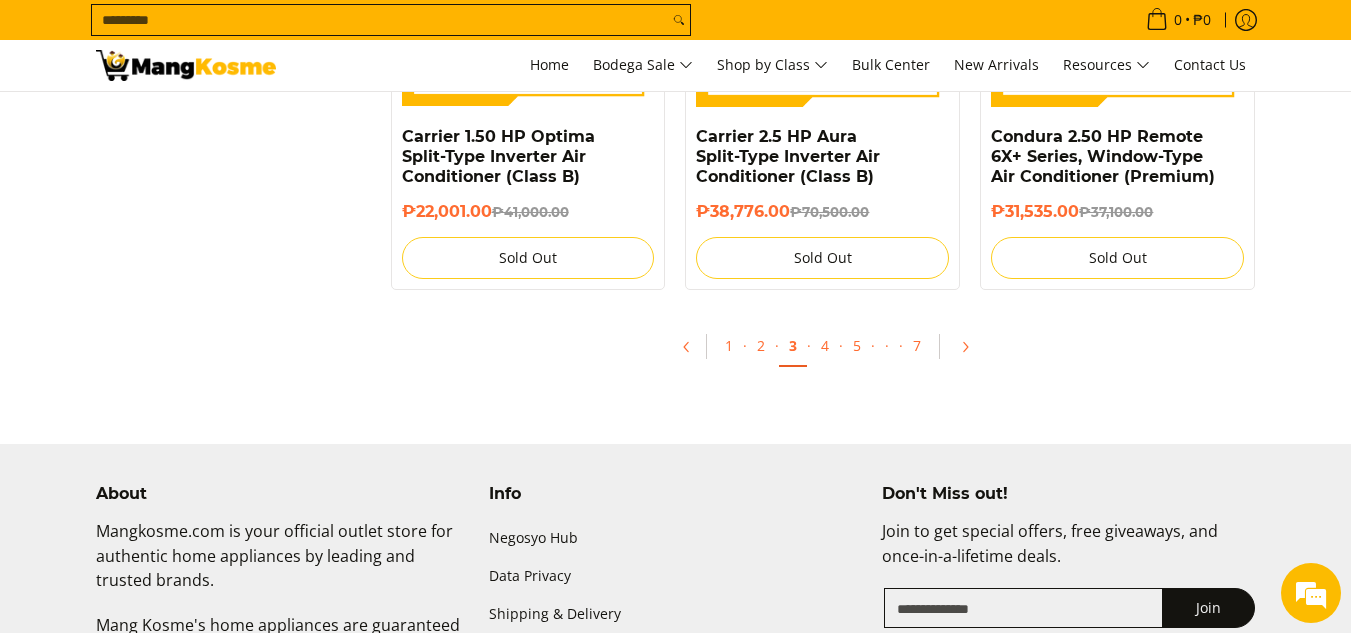 scroll, scrollTop: 4100, scrollLeft: 0, axis: vertical 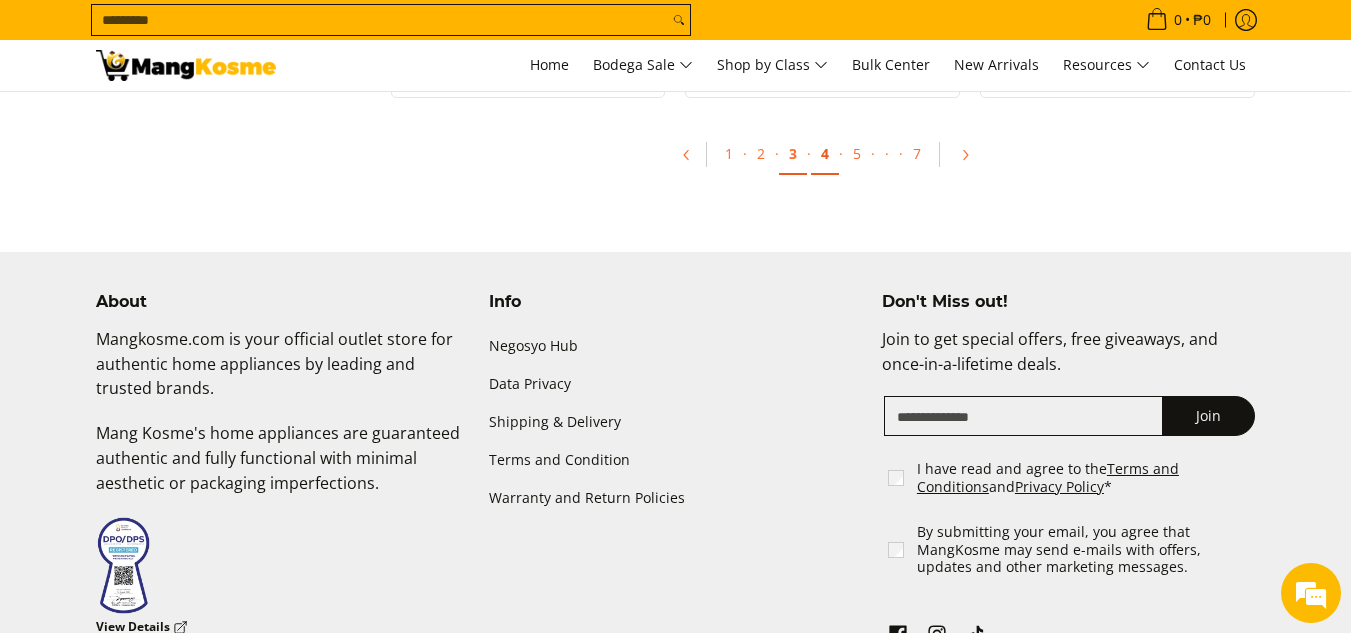 click on "4" at bounding box center [825, 154] 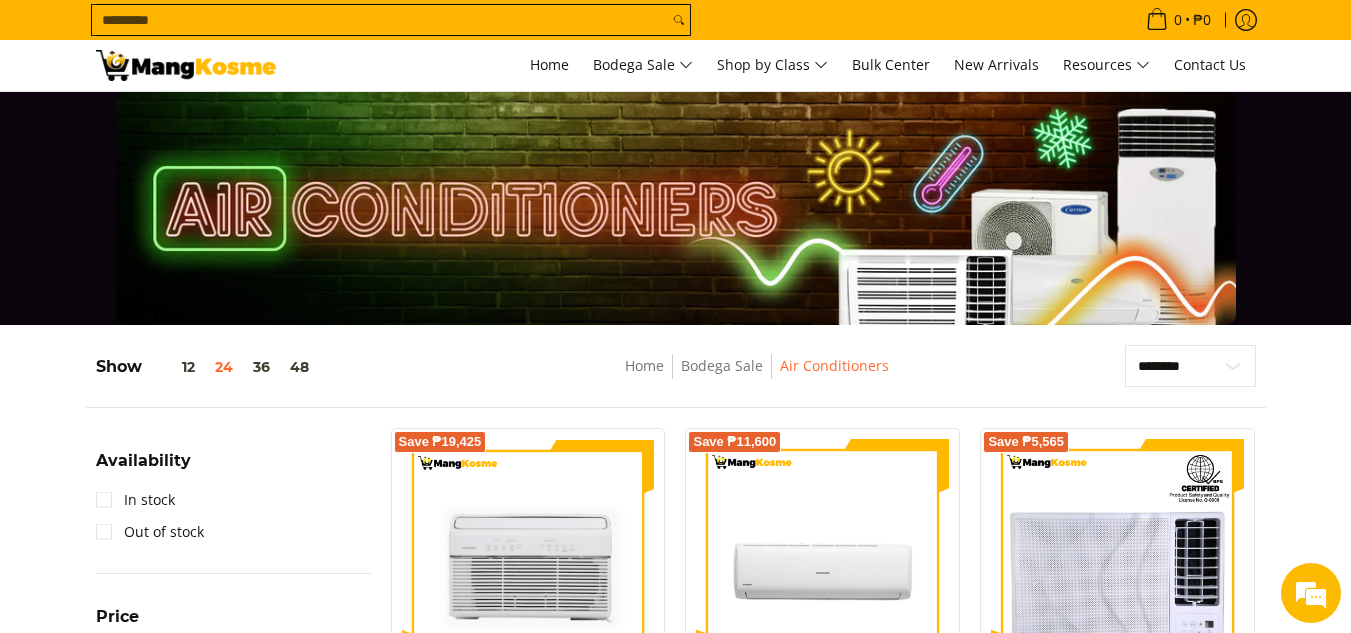 scroll, scrollTop: 400, scrollLeft: 0, axis: vertical 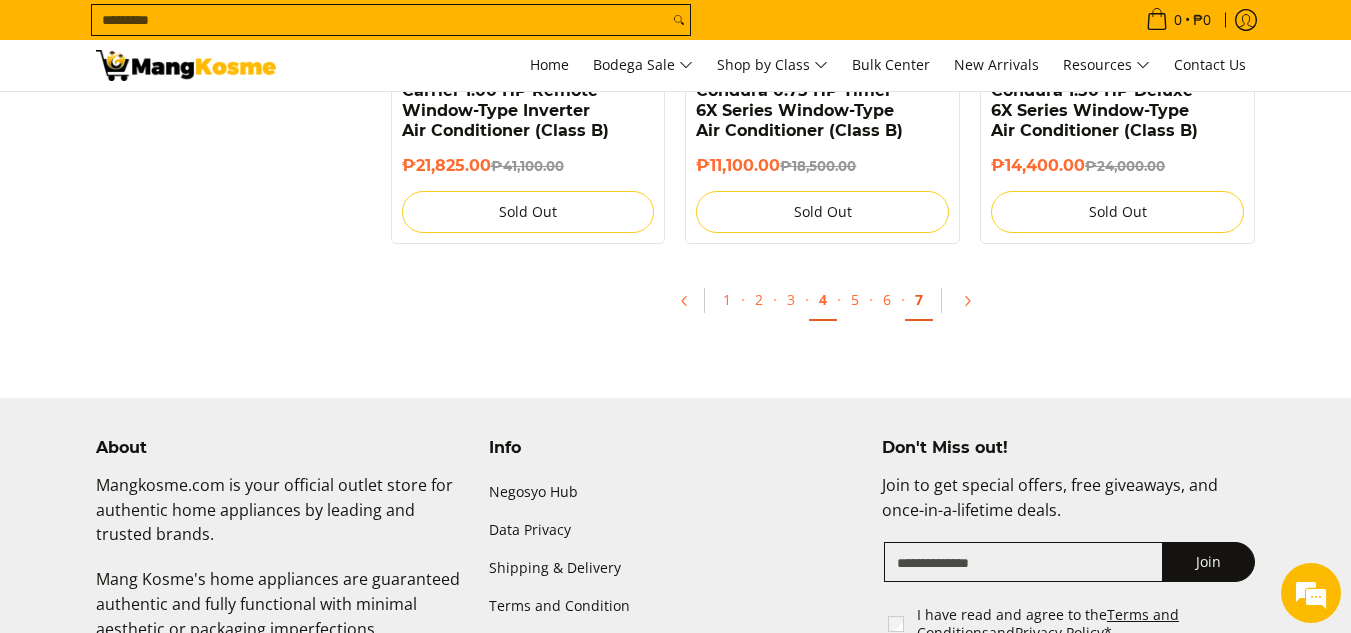 click on "7" at bounding box center (919, 300) 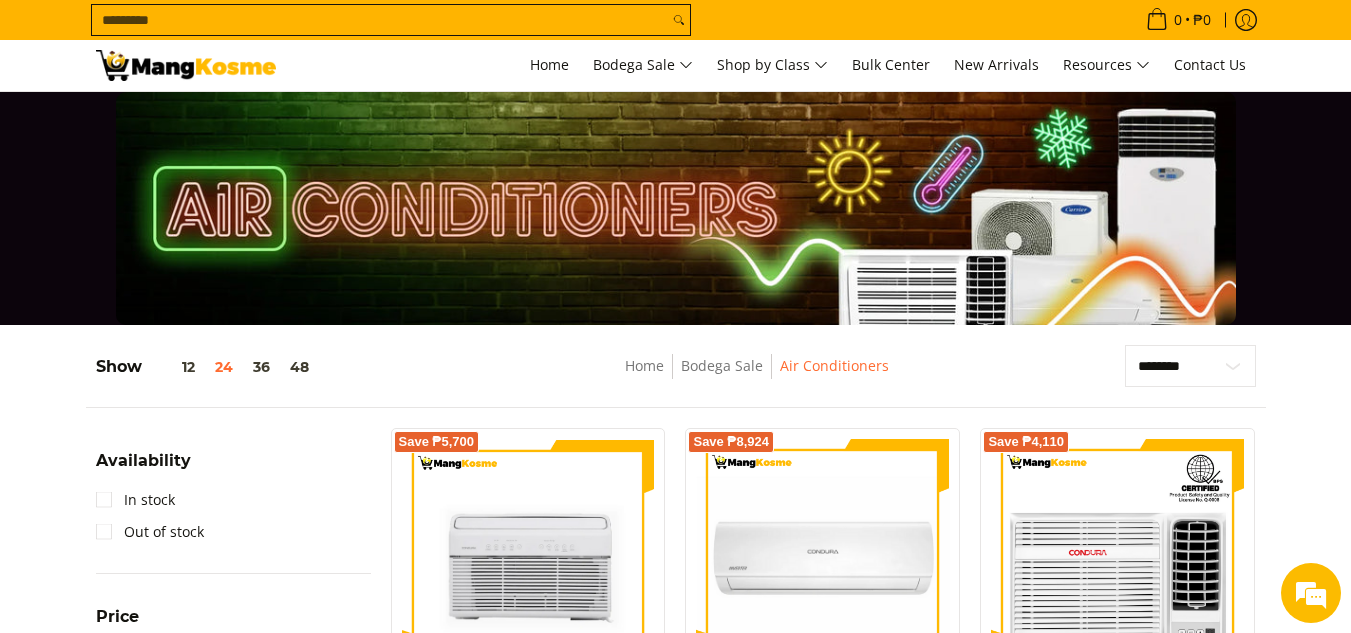 scroll, scrollTop: 1300, scrollLeft: 0, axis: vertical 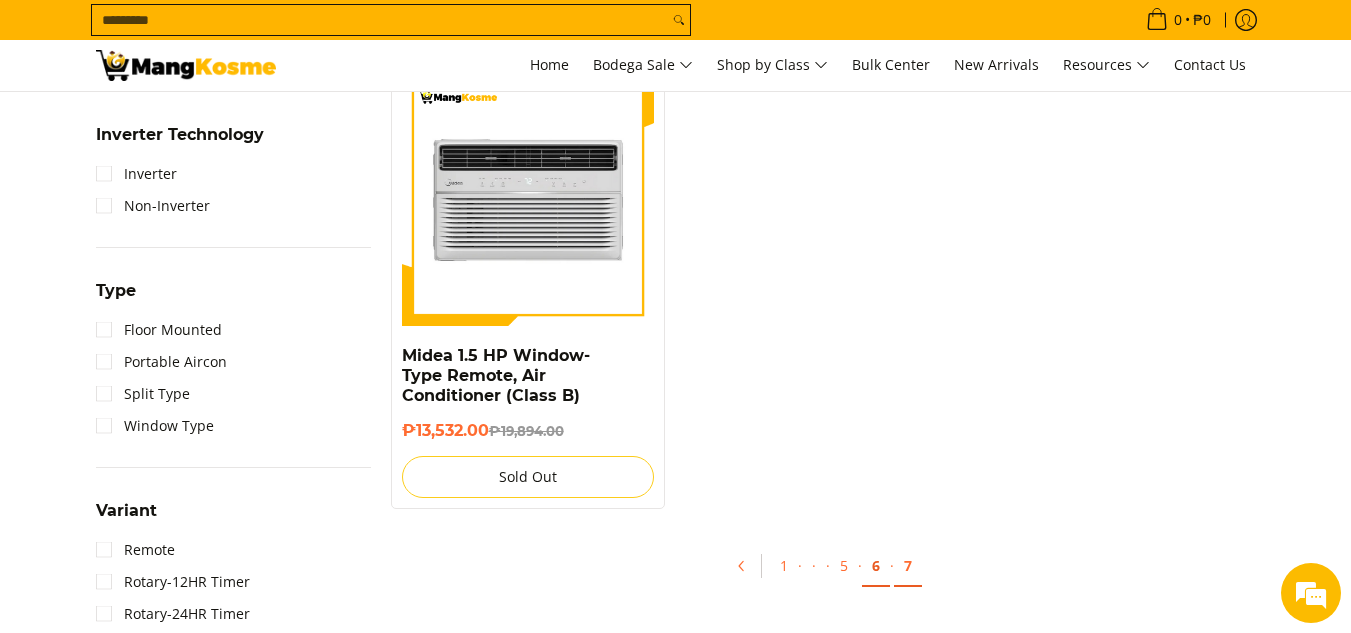 click on "6" at bounding box center [876, 566] 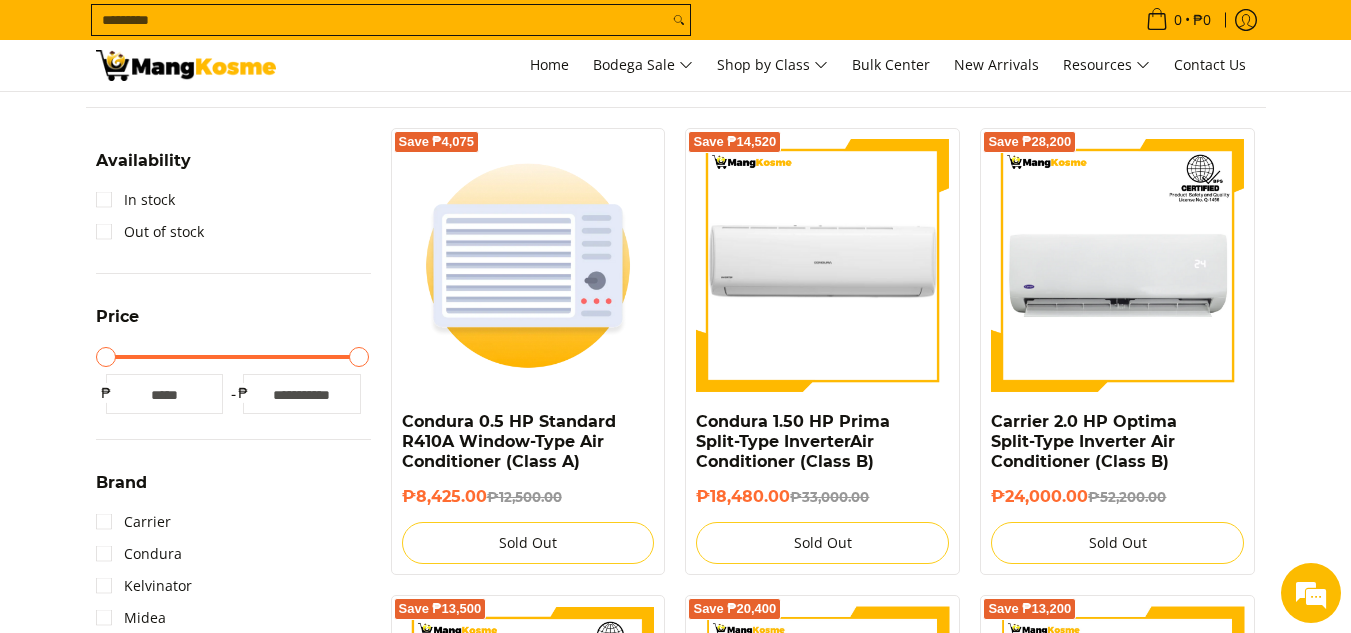 scroll, scrollTop: 300, scrollLeft: 0, axis: vertical 